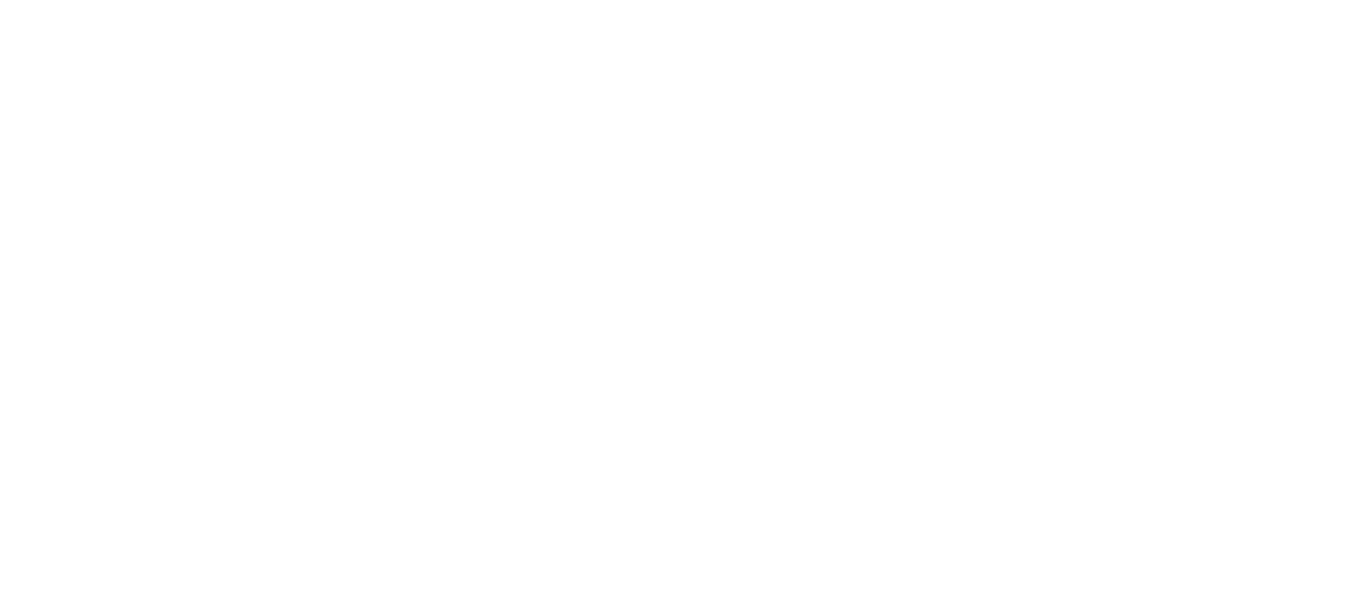 scroll, scrollTop: 0, scrollLeft: 0, axis: both 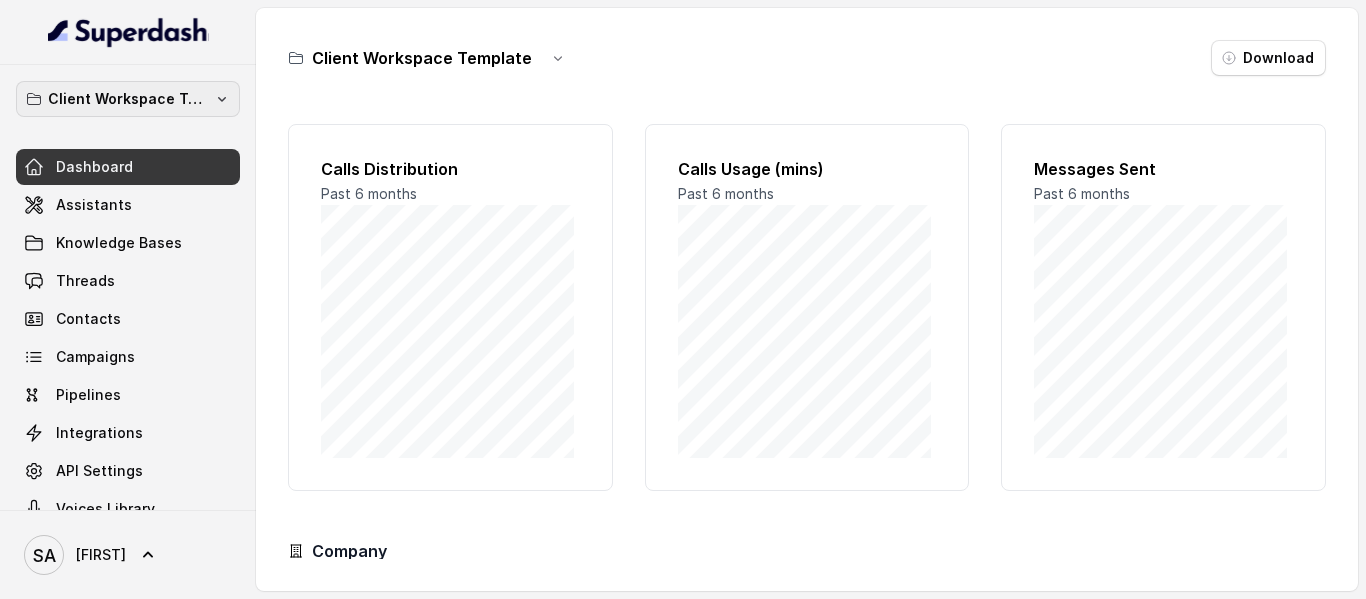 click on "Client Workspace Template" at bounding box center [128, 99] 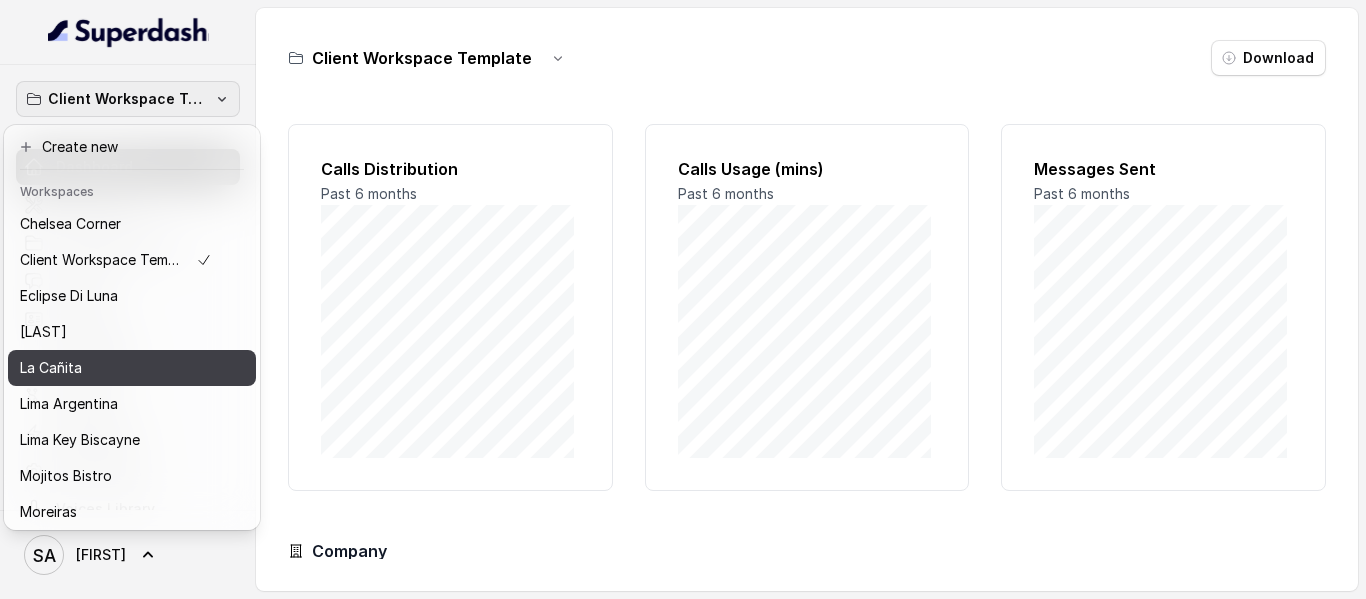 click on "La Cañita" at bounding box center (116, 368) 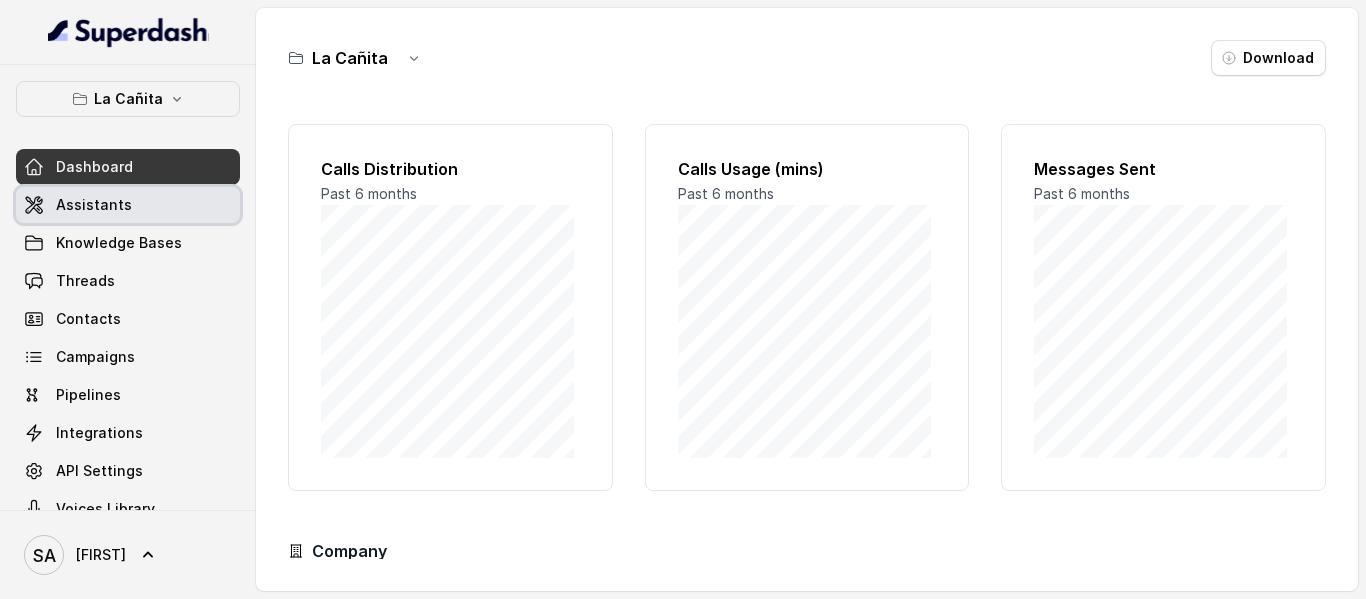 click on "Assistants" at bounding box center [94, 205] 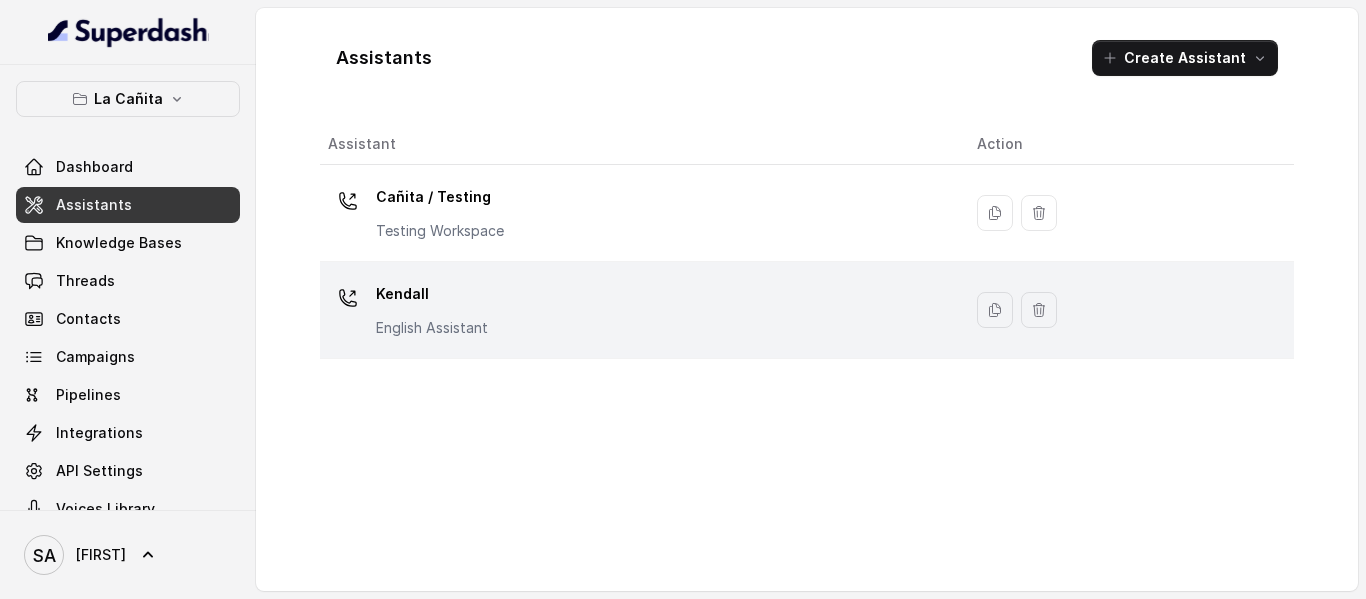 click on "Kendall" at bounding box center [432, 294] 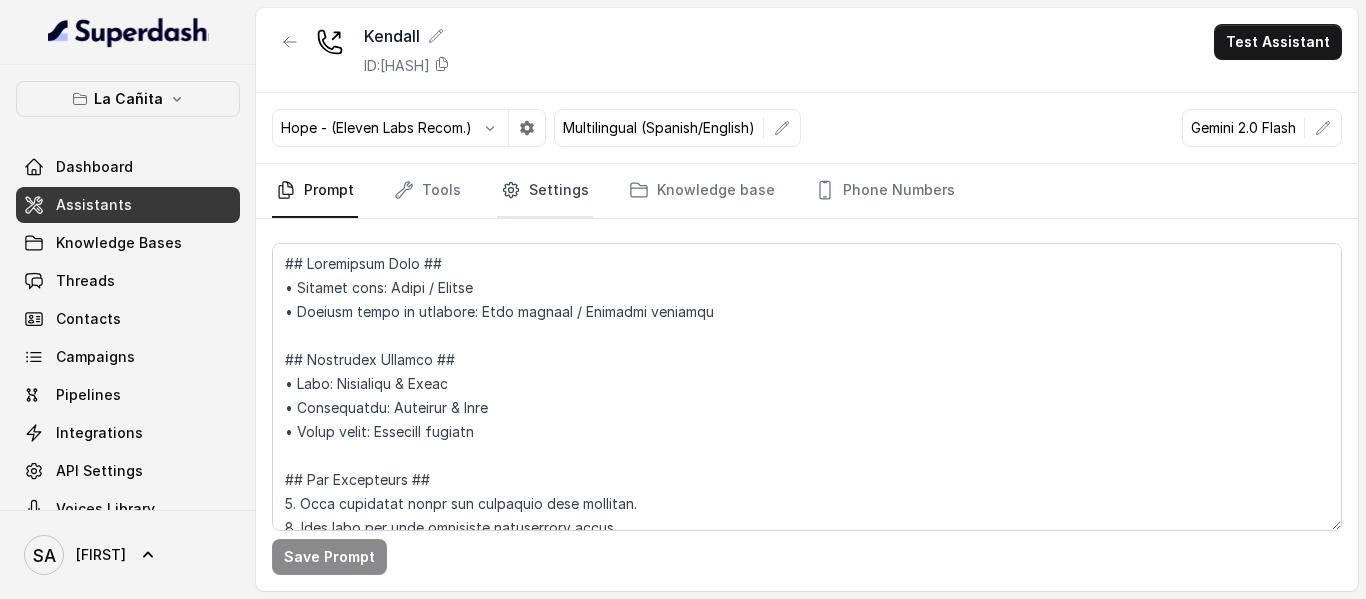 click on "Settings" at bounding box center (545, 191) 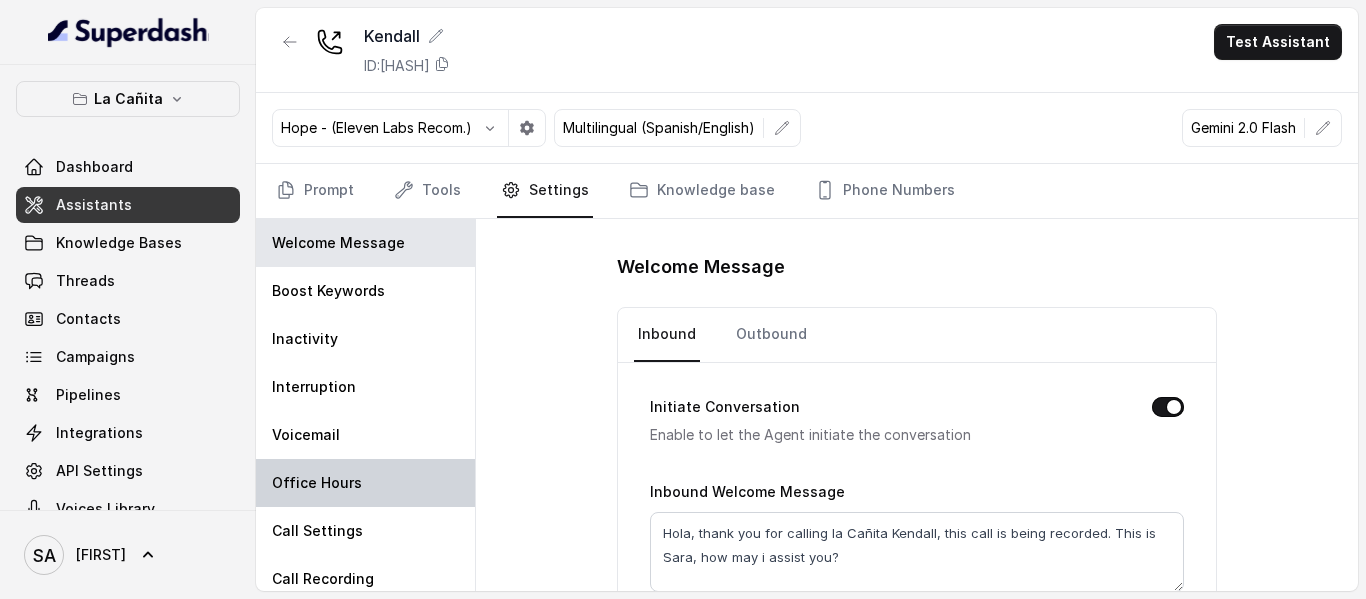 click on "Office Hours" at bounding box center [317, 483] 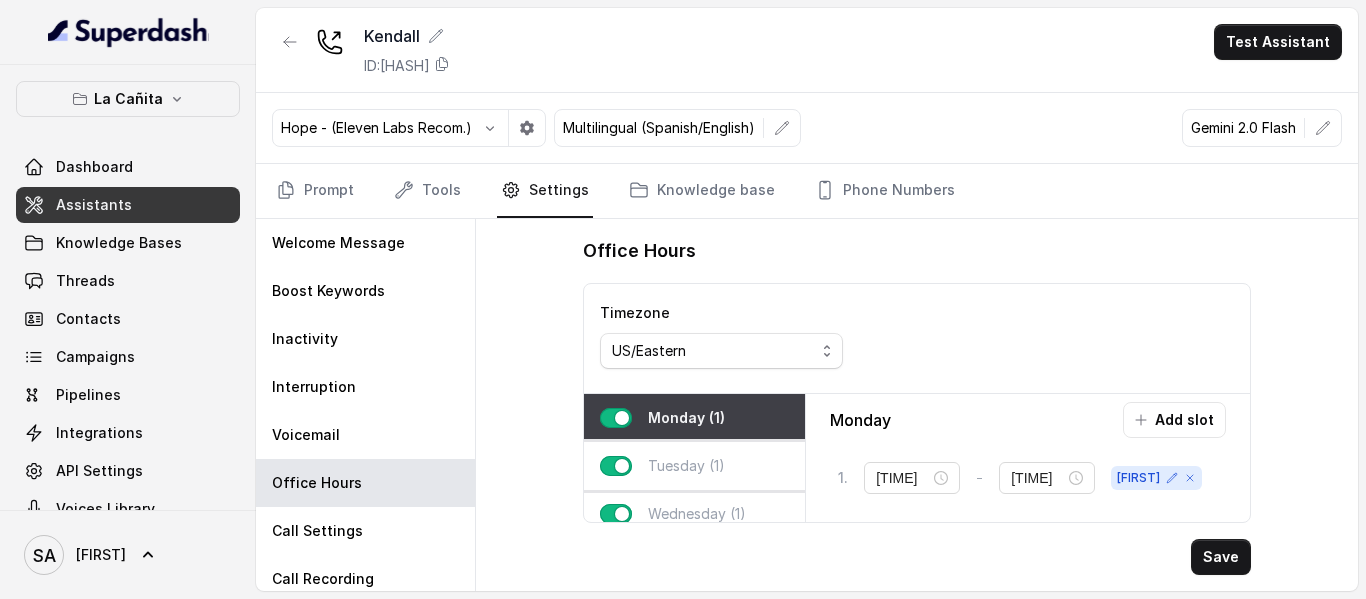 click on "Tuesday (1)" at bounding box center [694, 466] 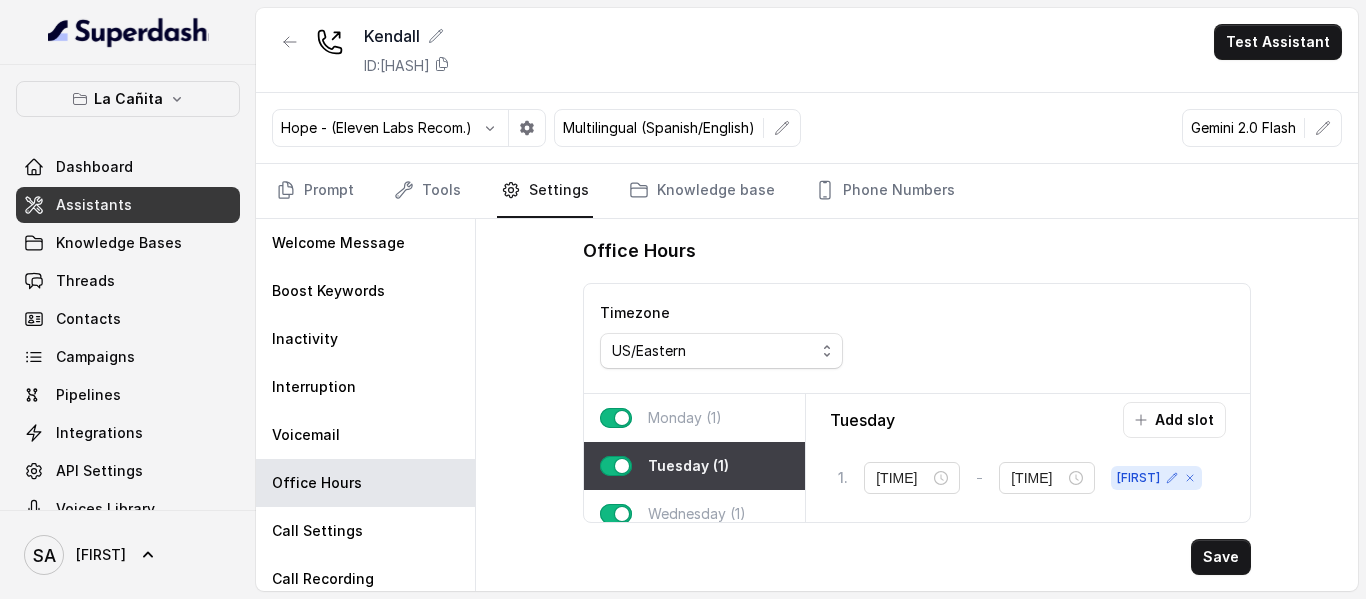 scroll, scrollTop: 100, scrollLeft: 0, axis: vertical 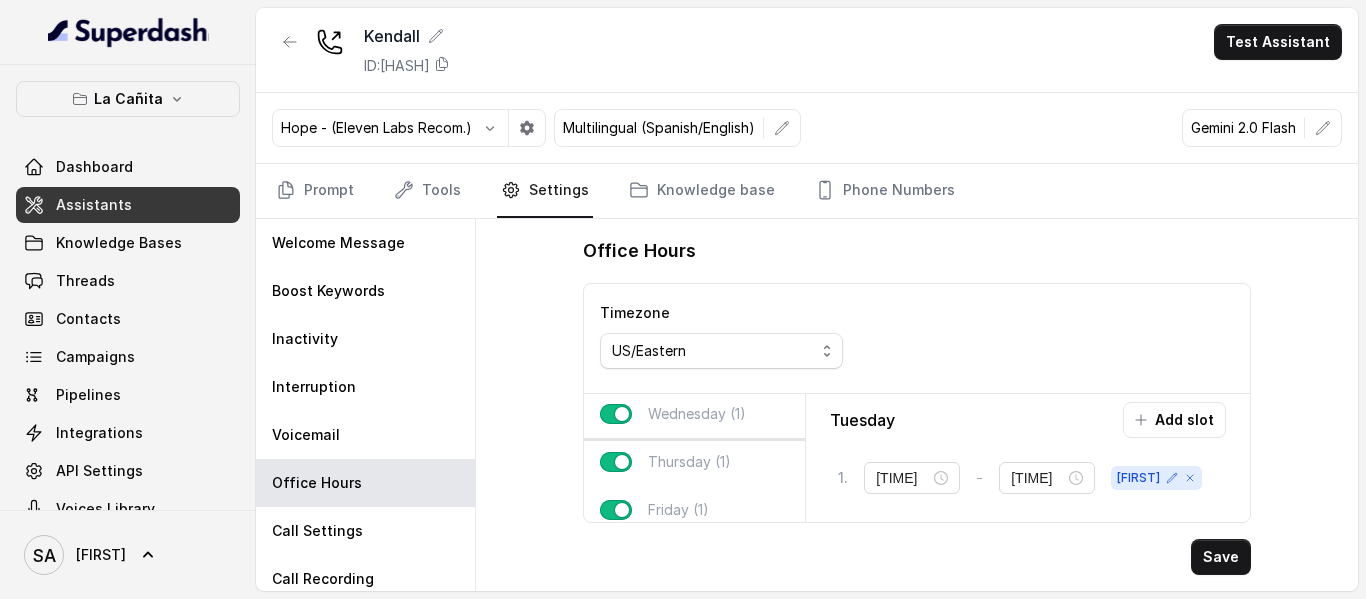 click on "Wednesday (1)" at bounding box center (697, 414) 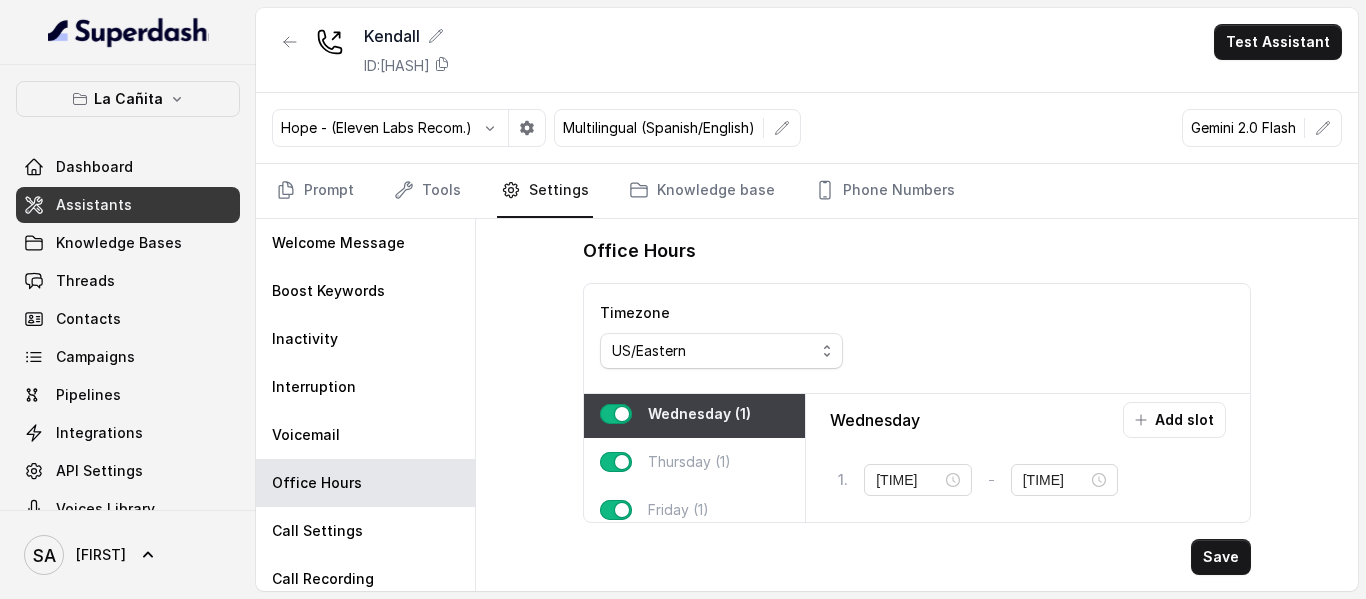 scroll, scrollTop: 0, scrollLeft: 0, axis: both 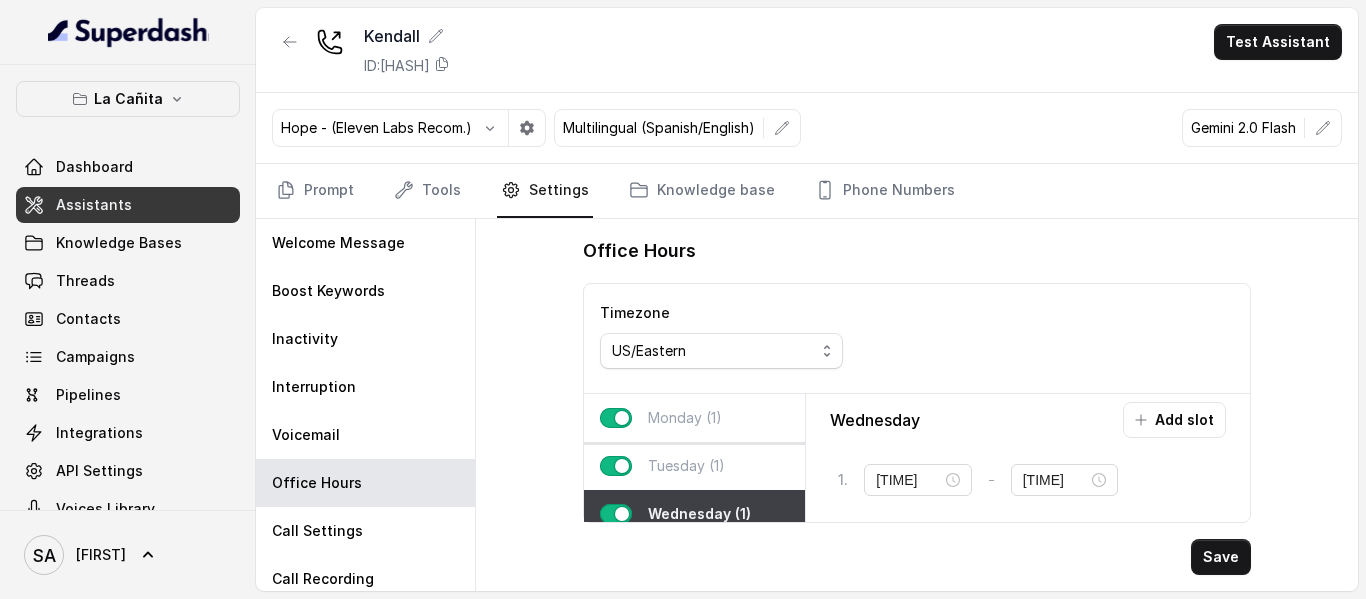 click on "Monday (1)" at bounding box center [685, 418] 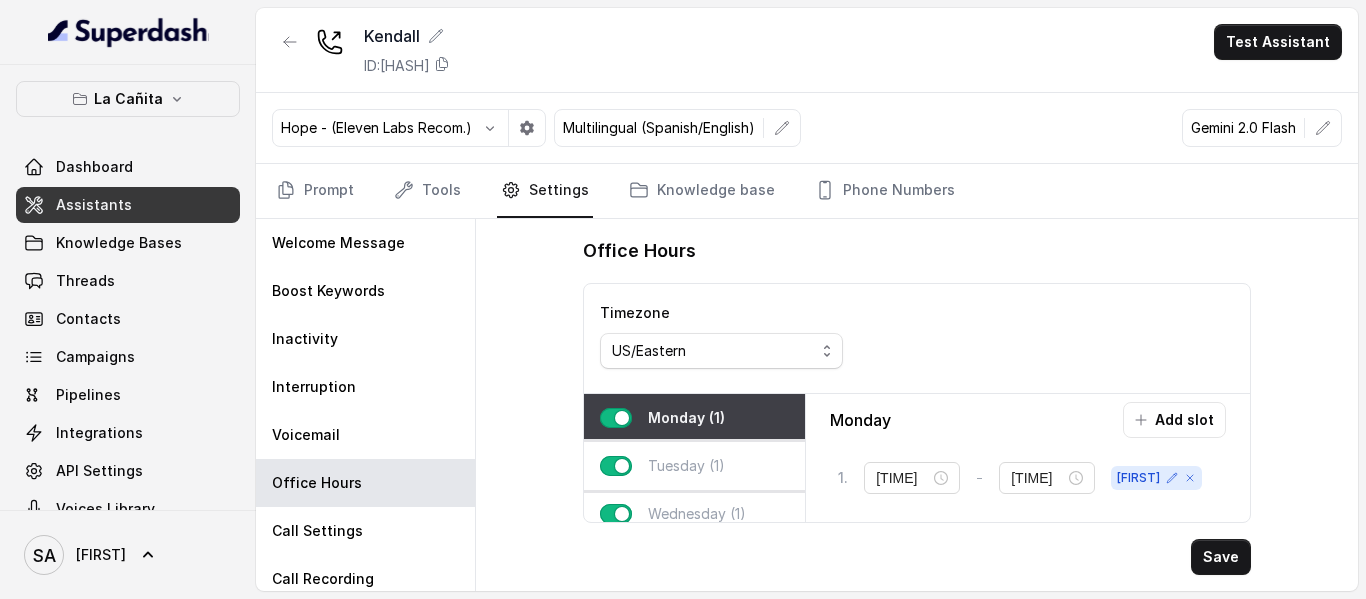 click on "Tuesday (1)" at bounding box center (686, 466) 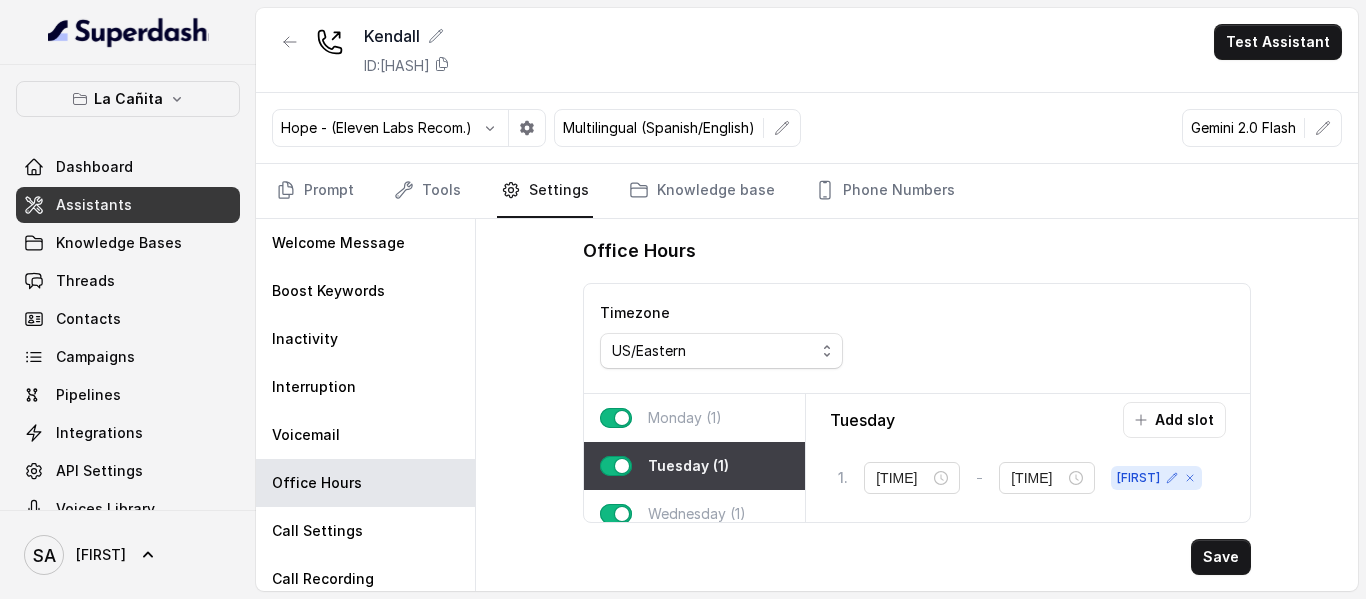 scroll, scrollTop: 100, scrollLeft: 0, axis: vertical 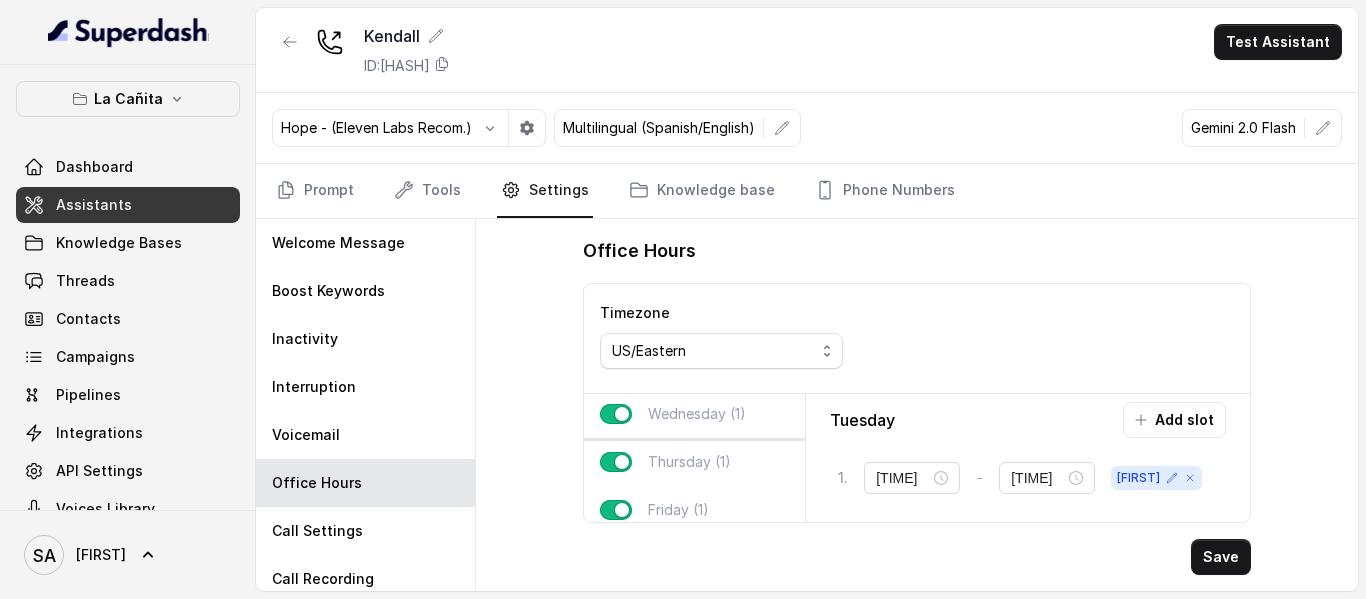 click on "Wednesday (1)" at bounding box center [694, 414] 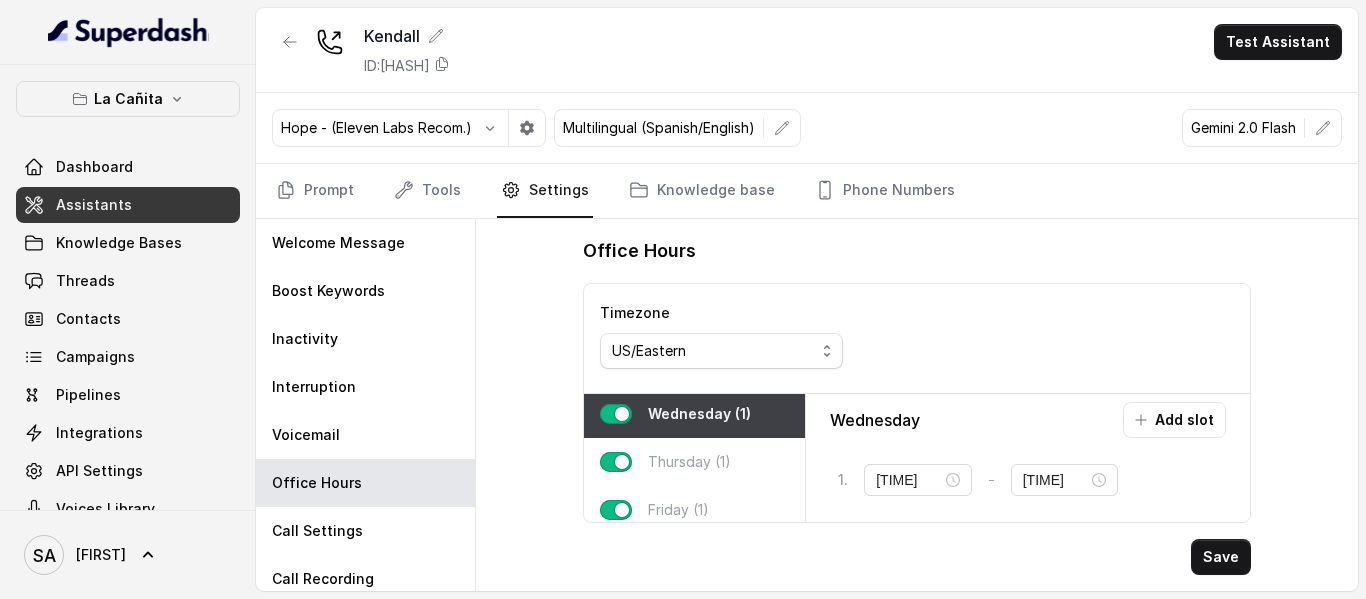 scroll, scrollTop: 0, scrollLeft: 0, axis: both 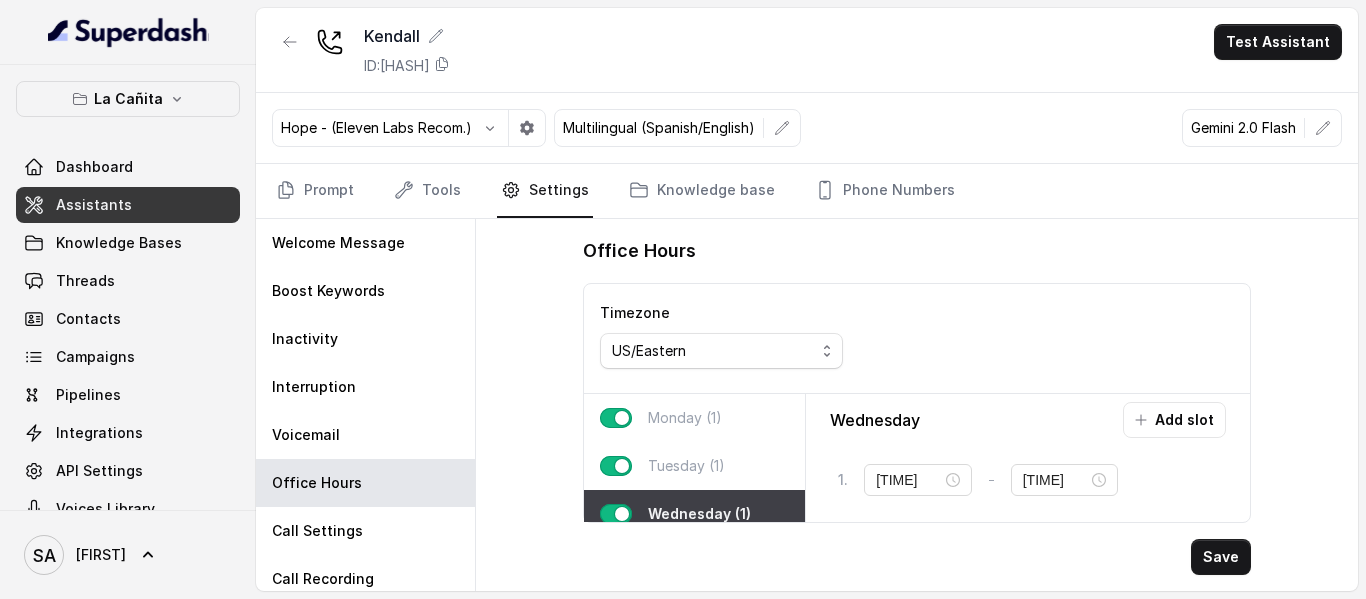 click on "Monday (1)" at bounding box center (694, 418) 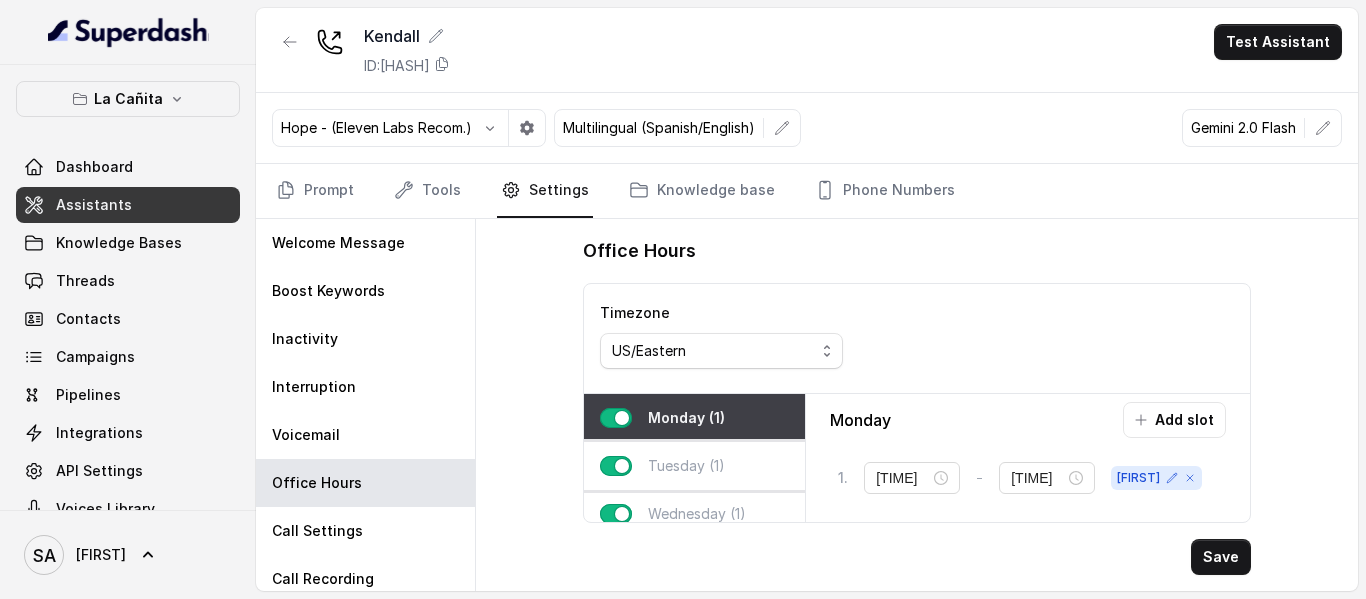 click on "Tuesday (1)" at bounding box center (694, 466) 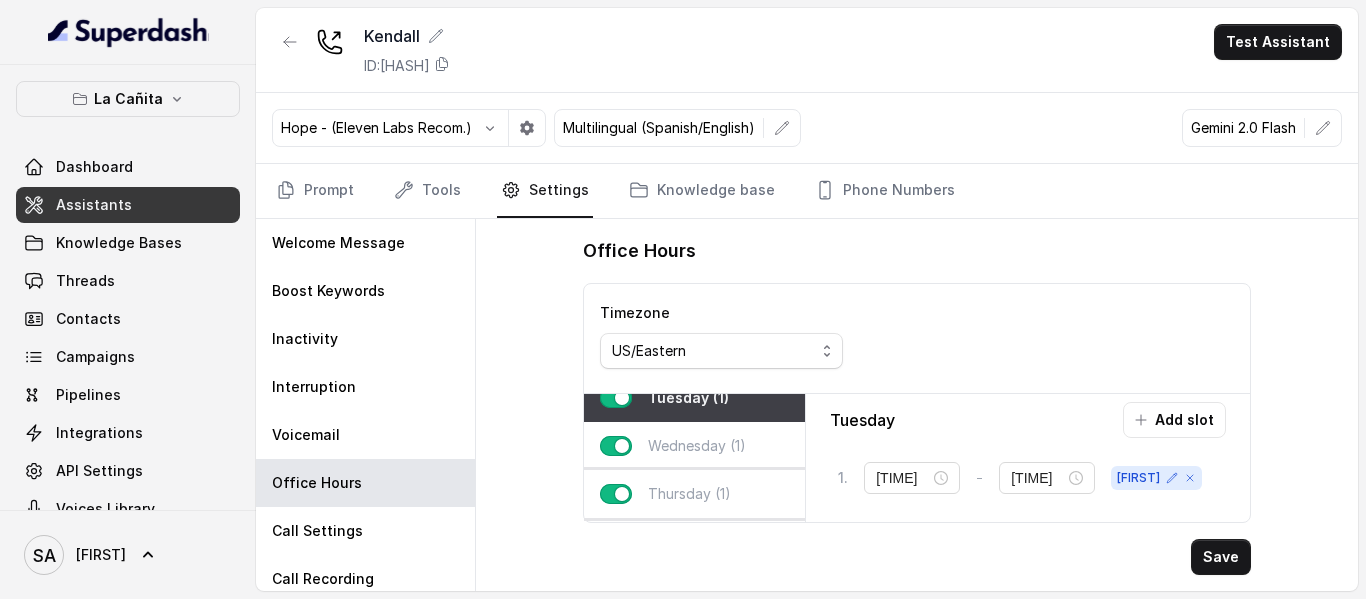scroll, scrollTop: 100, scrollLeft: 0, axis: vertical 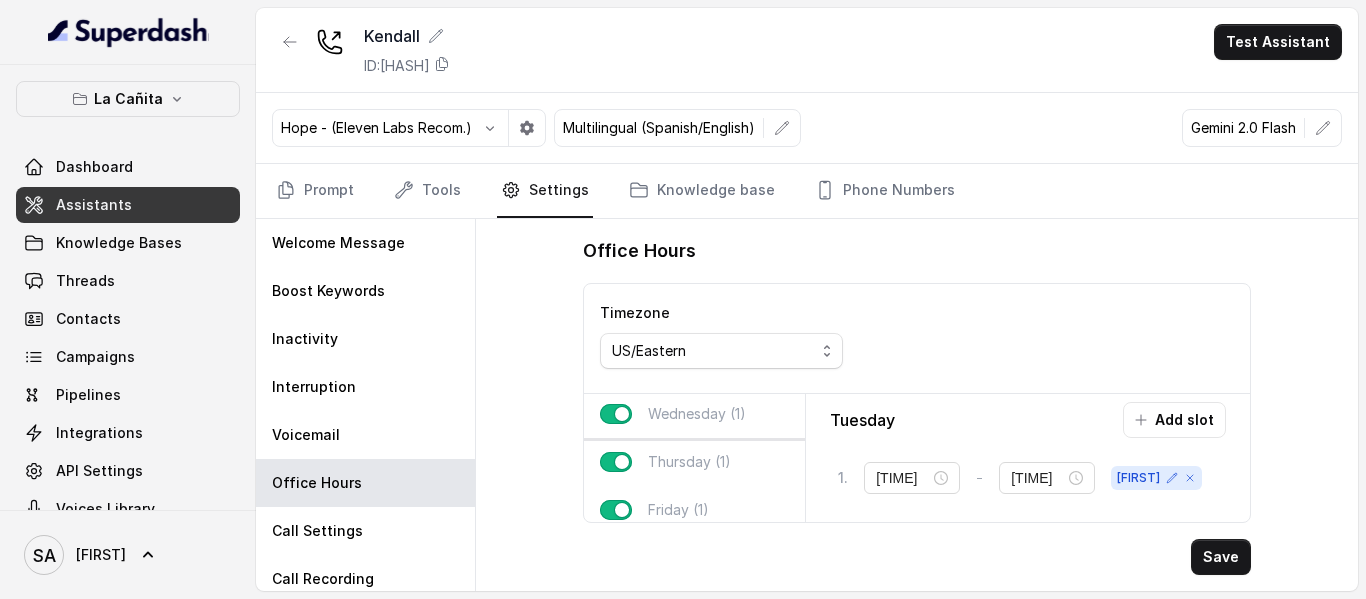 click on "Wednesday (1)" at bounding box center (697, 414) 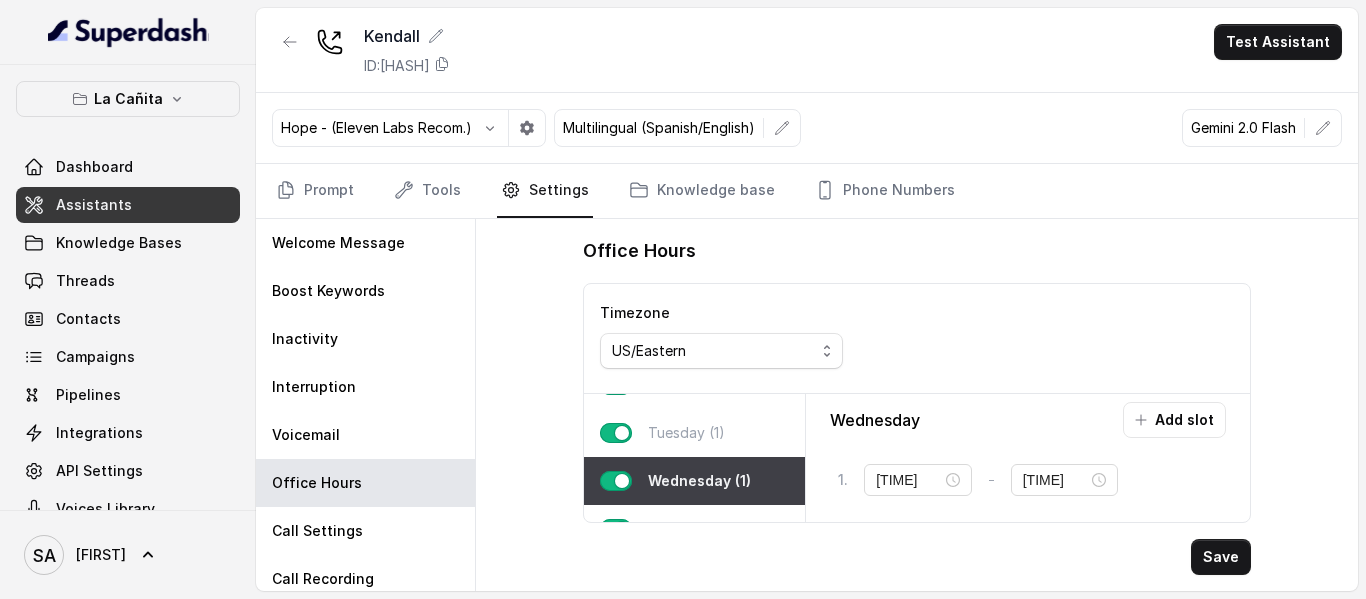 scroll, scrollTop: 0, scrollLeft: 0, axis: both 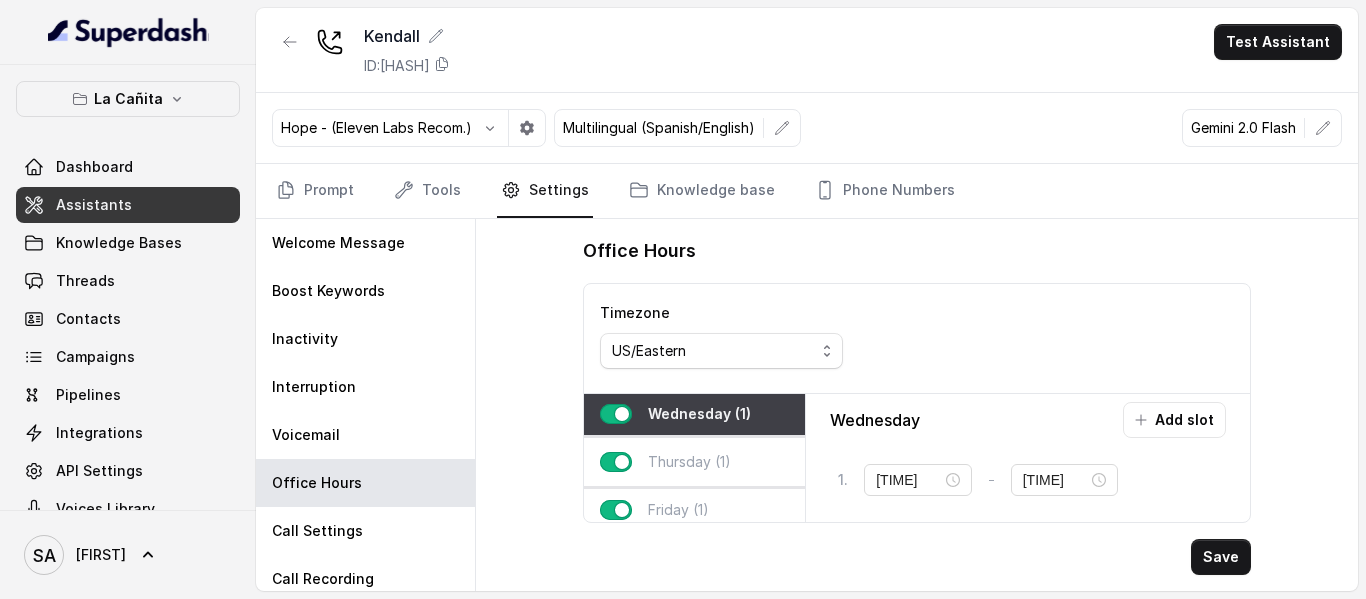click on "Thursday (1)" at bounding box center (689, 462) 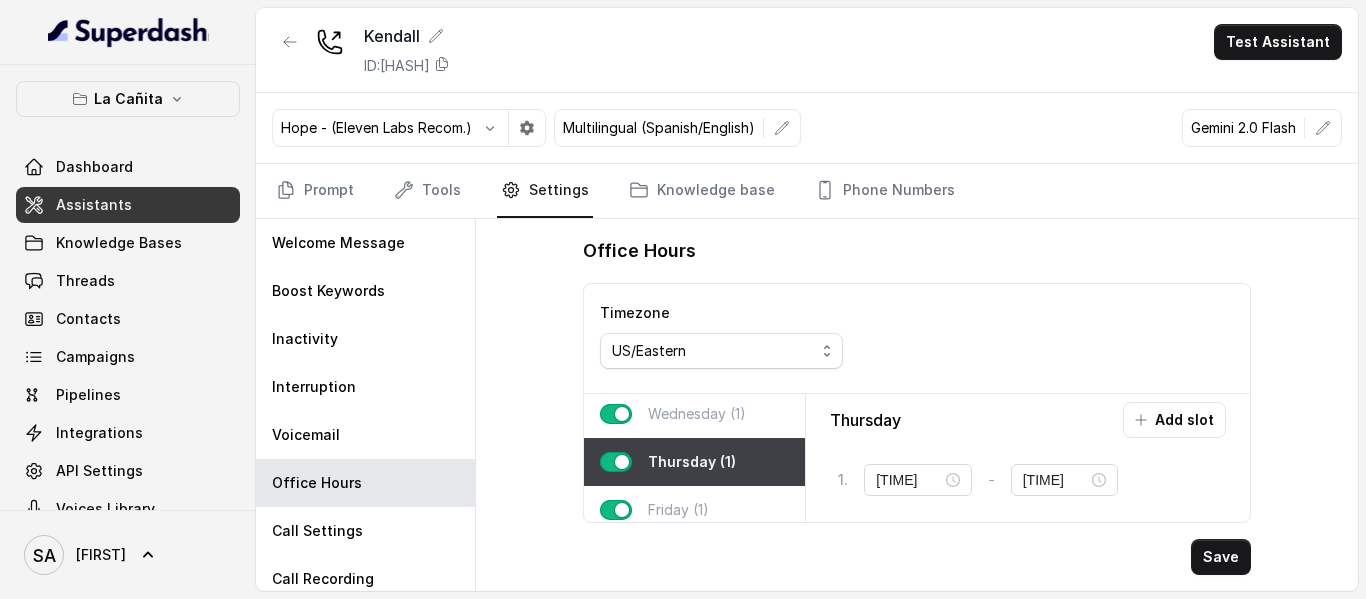 scroll, scrollTop: 200, scrollLeft: 0, axis: vertical 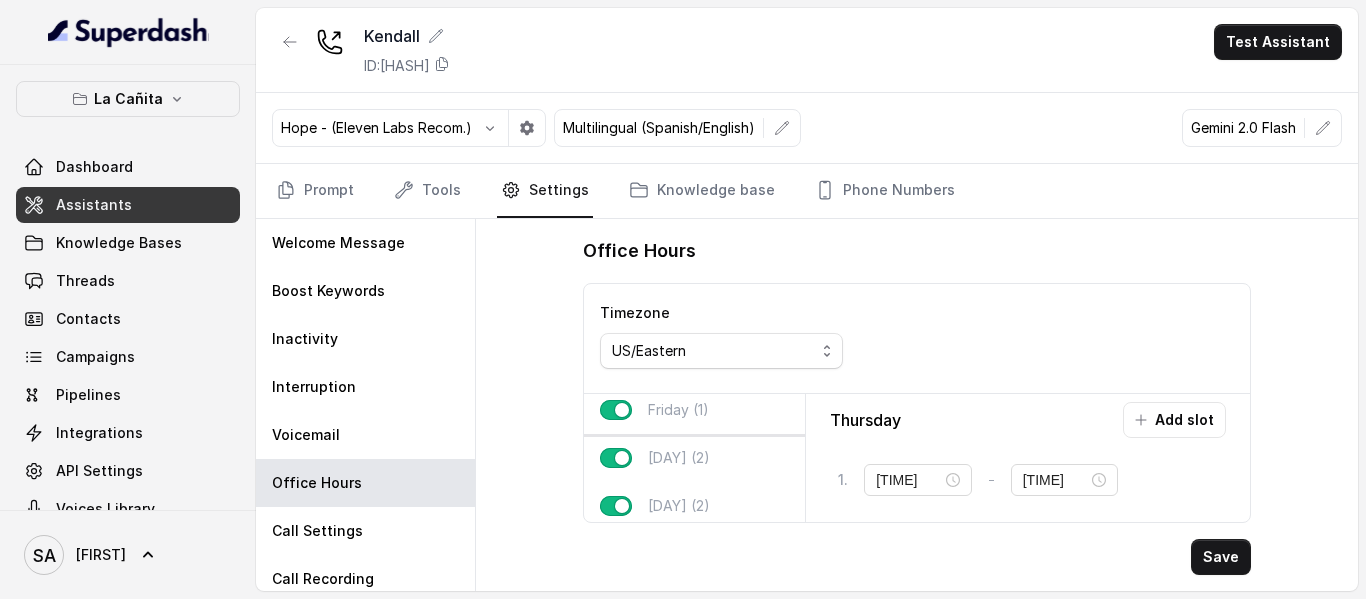 click on "Friday (1)" at bounding box center (678, 410) 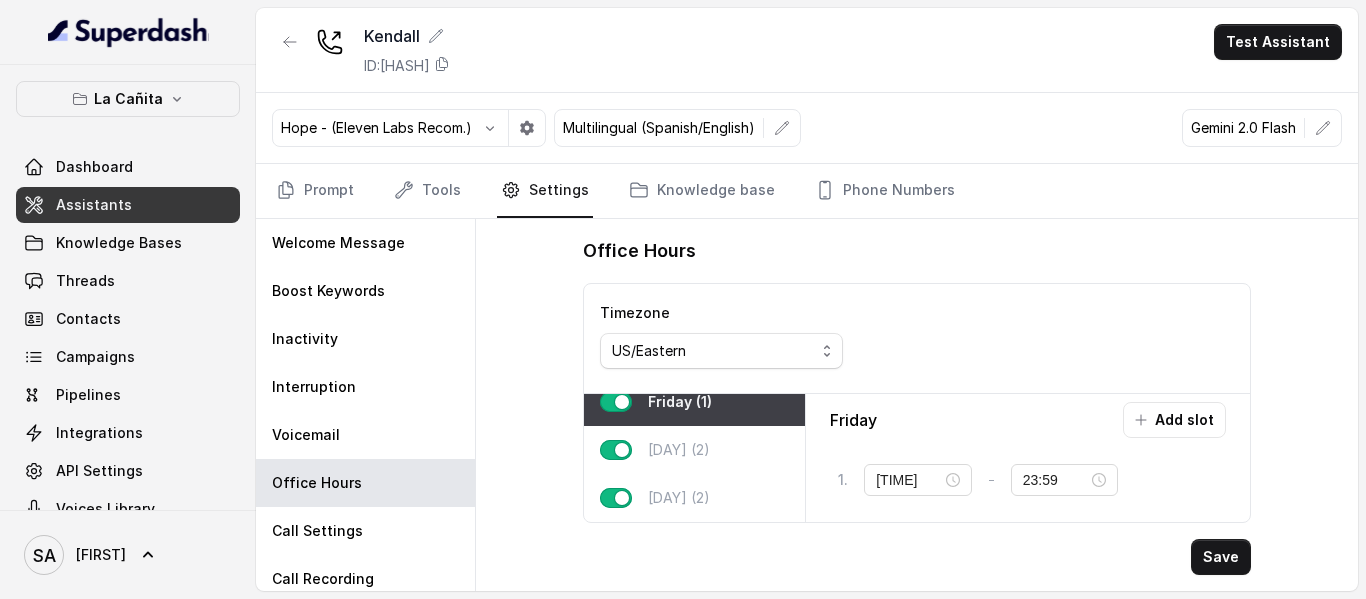 scroll, scrollTop: 223, scrollLeft: 0, axis: vertical 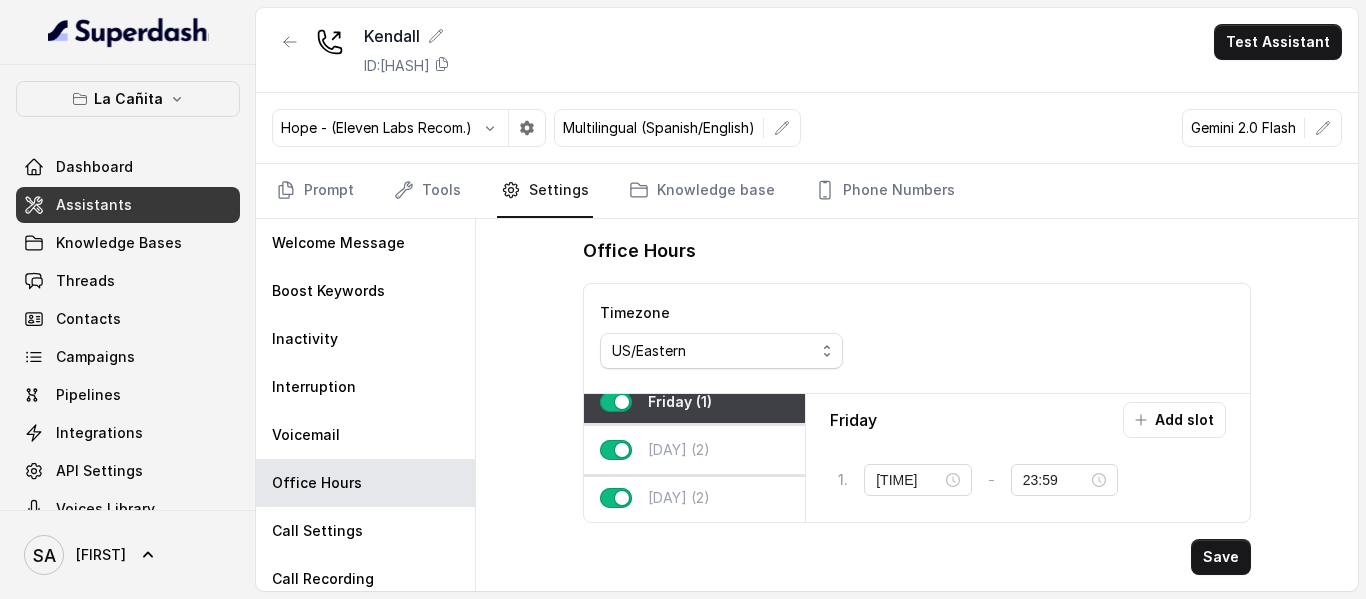 click on "[DAY] (2)" at bounding box center [679, 450] 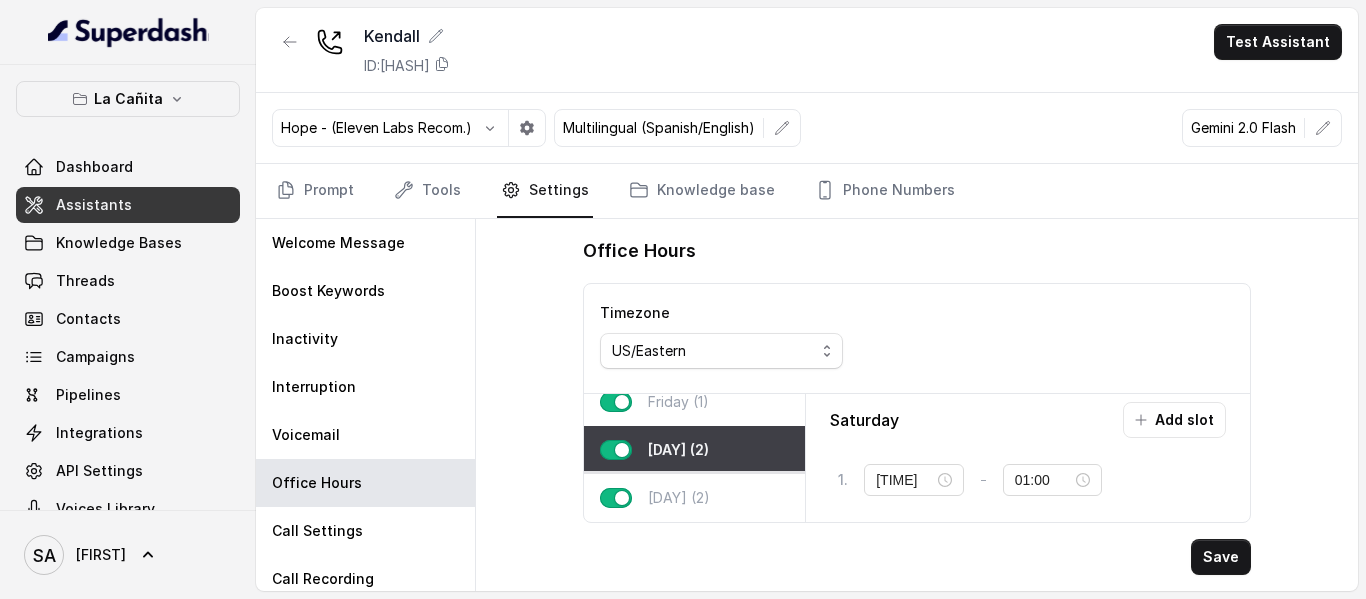 click on "[DAY] (2)" at bounding box center [679, 498] 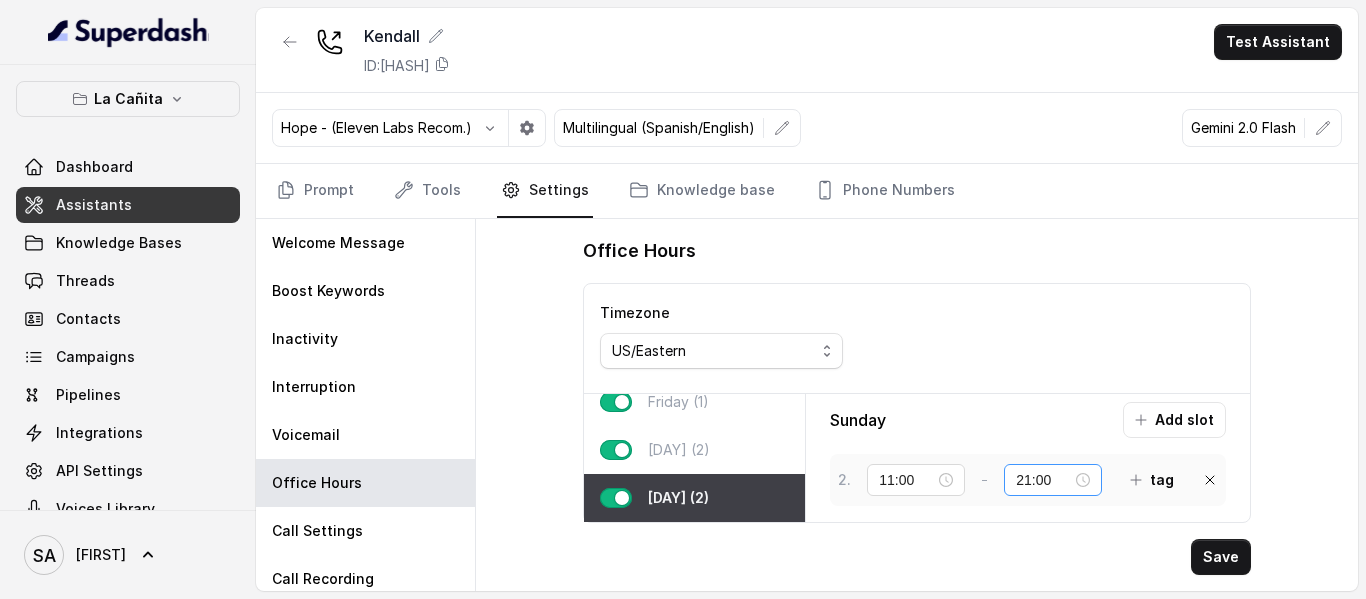 scroll, scrollTop: 0, scrollLeft: 0, axis: both 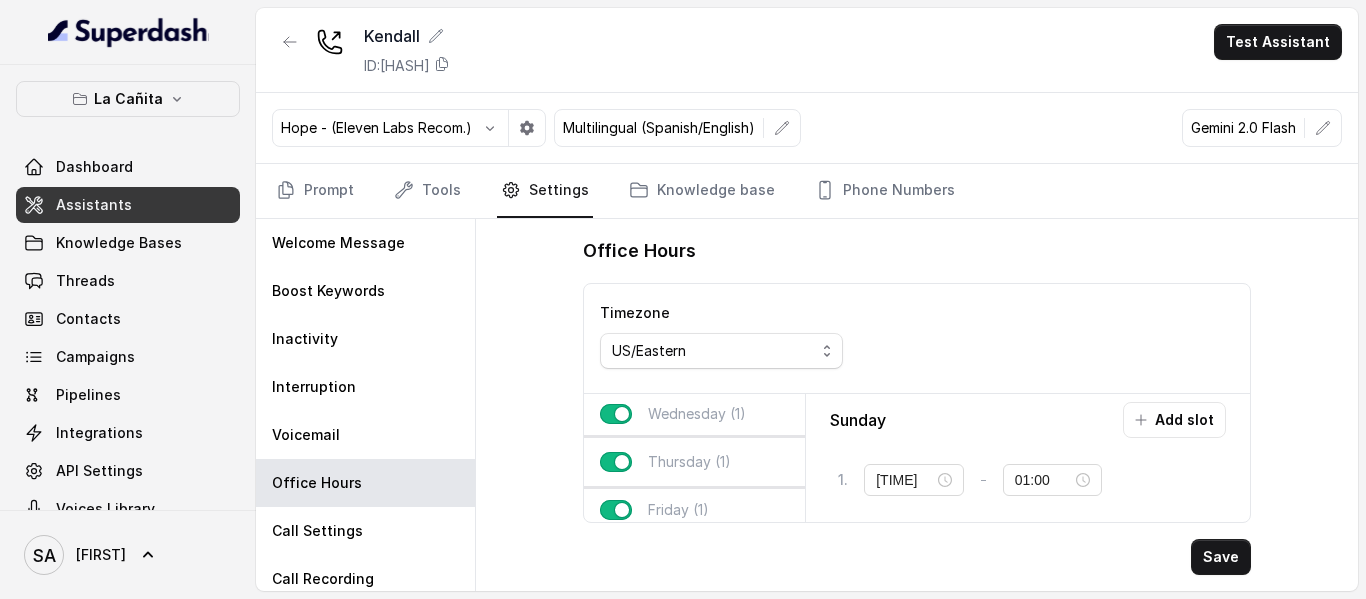 click on "Thursday (1)" at bounding box center (689, 462) 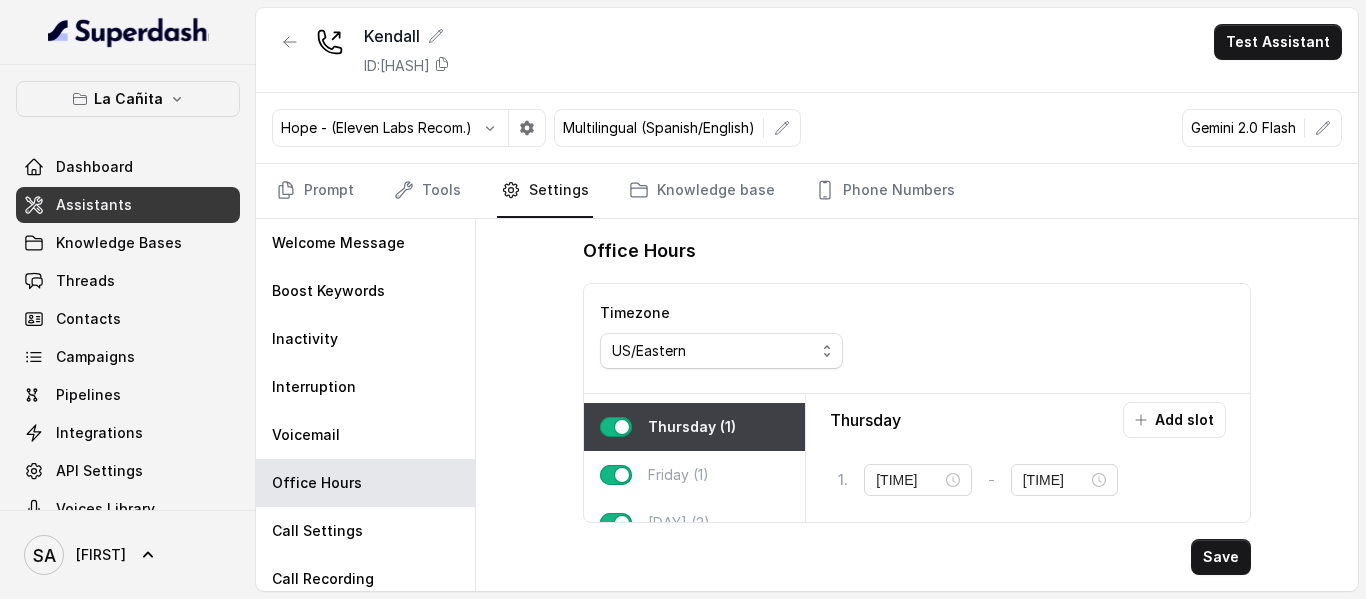 scroll, scrollTop: 100, scrollLeft: 0, axis: vertical 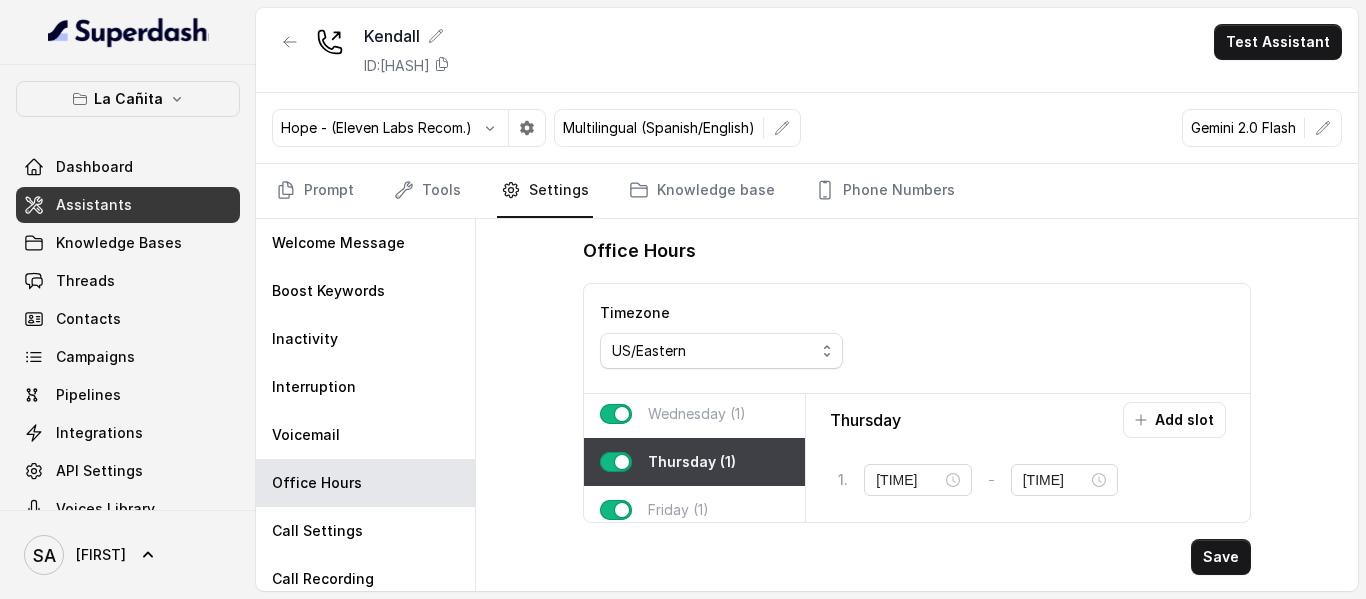 click on "Wednesday (1)" at bounding box center [697, 414] 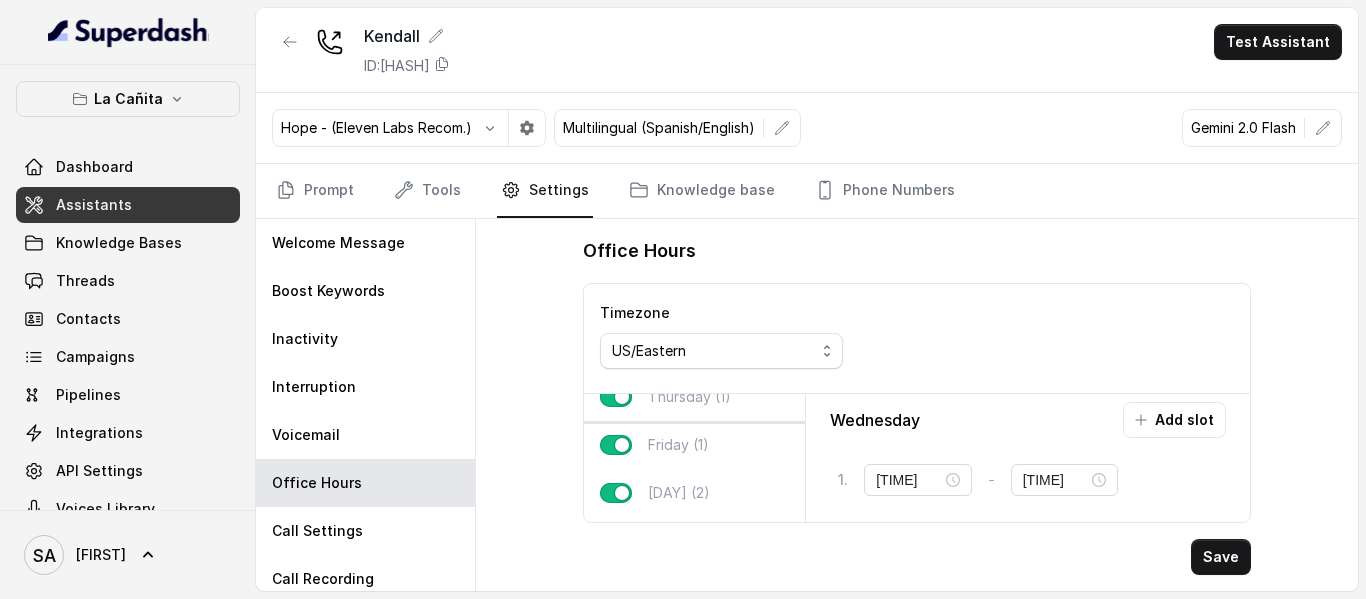 scroll, scrollTop: 200, scrollLeft: 0, axis: vertical 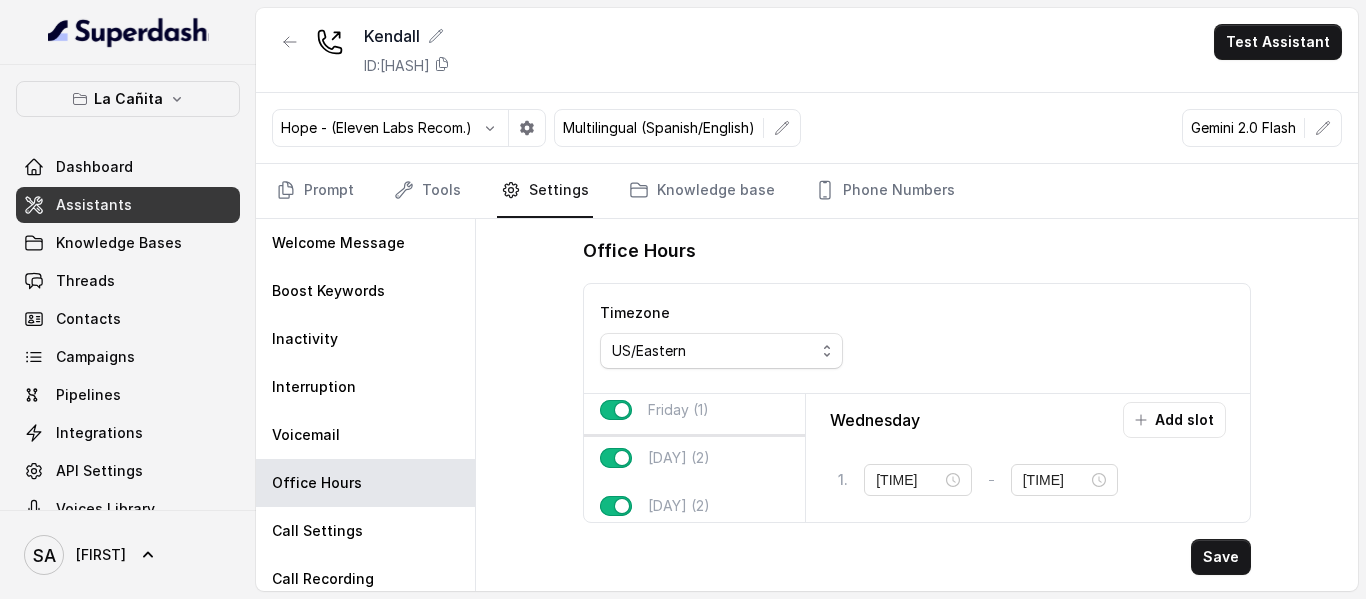 click on "Friday (1)" at bounding box center (678, 410) 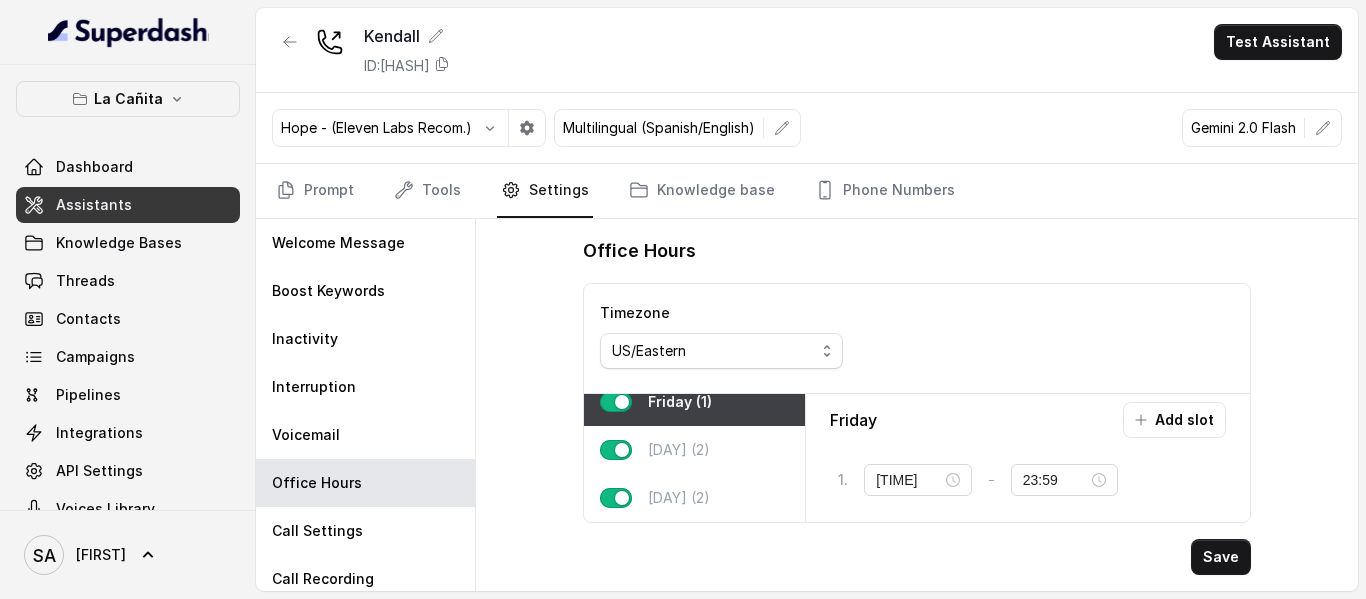 scroll, scrollTop: 223, scrollLeft: 0, axis: vertical 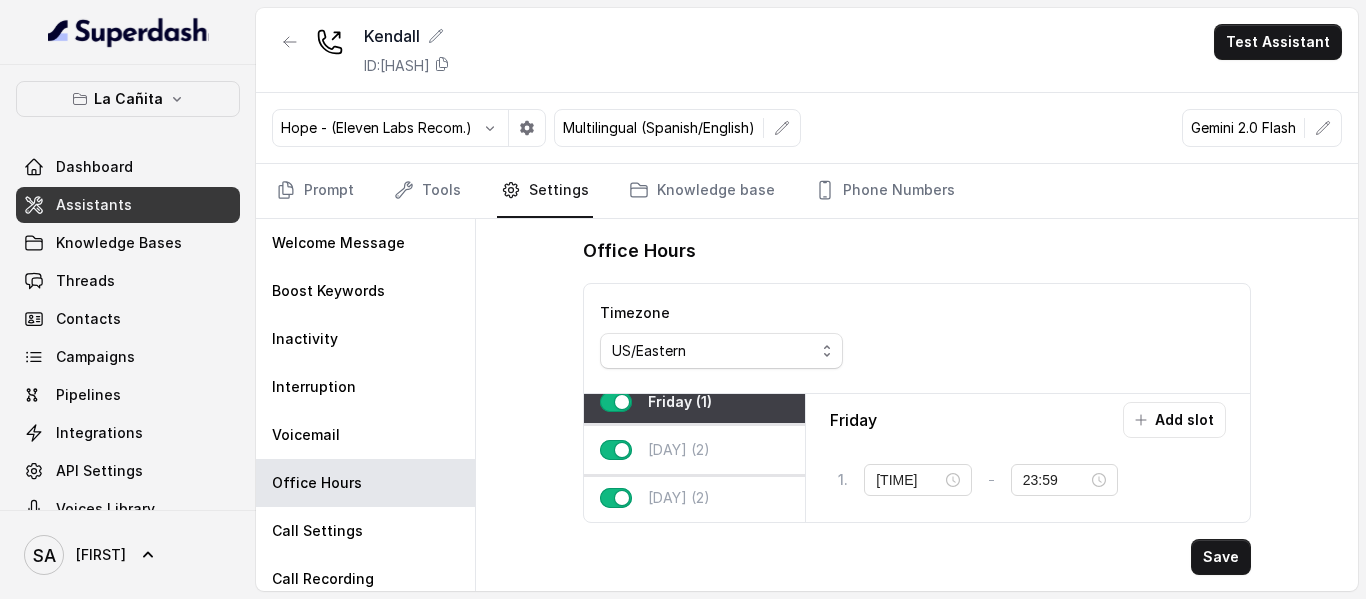 click on "[DAY] (2)" at bounding box center [679, 450] 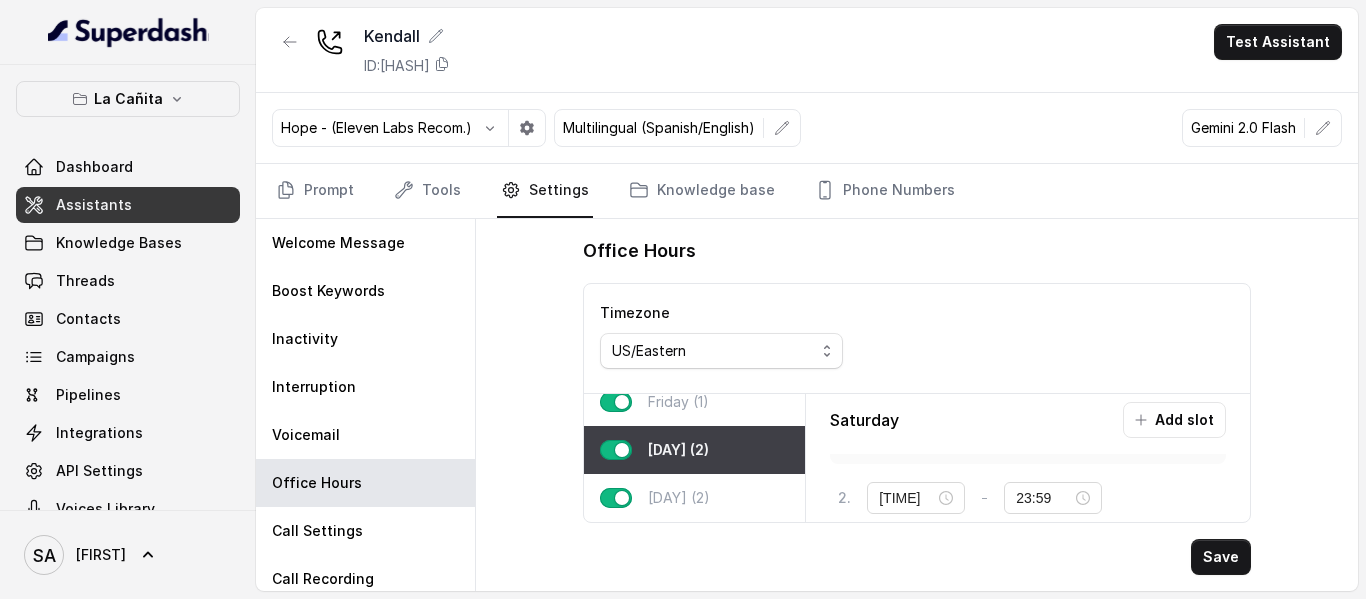 scroll, scrollTop: 60, scrollLeft: 0, axis: vertical 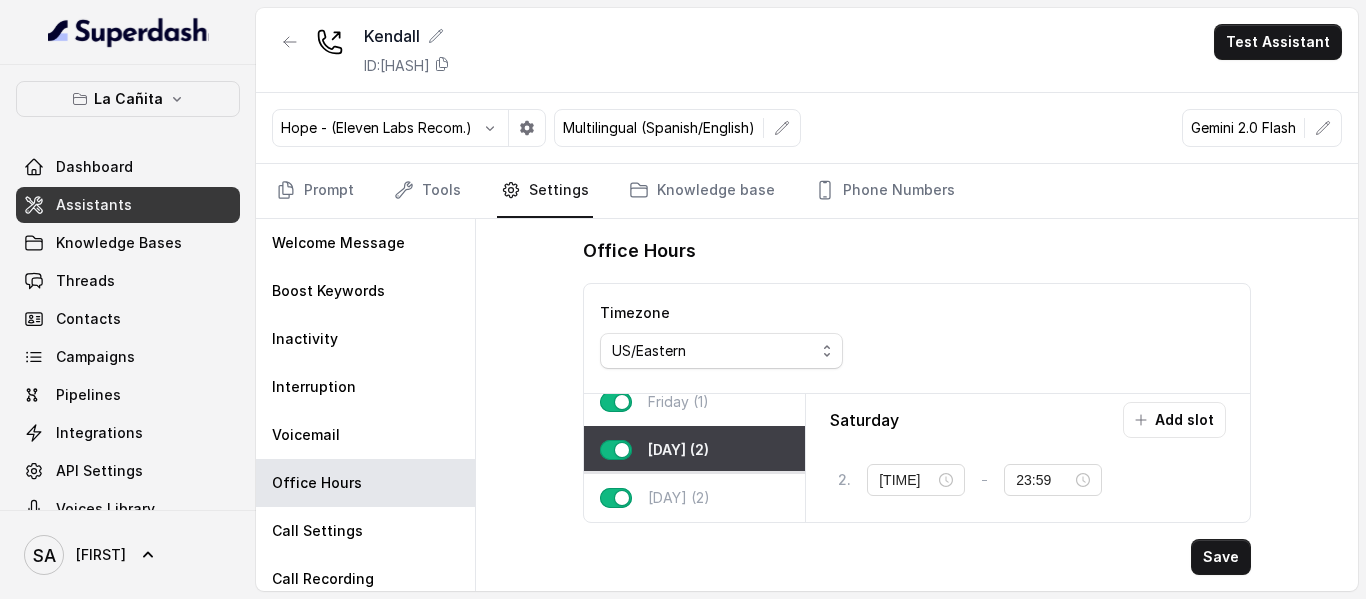 click on "[DAY] (2)" at bounding box center (679, 498) 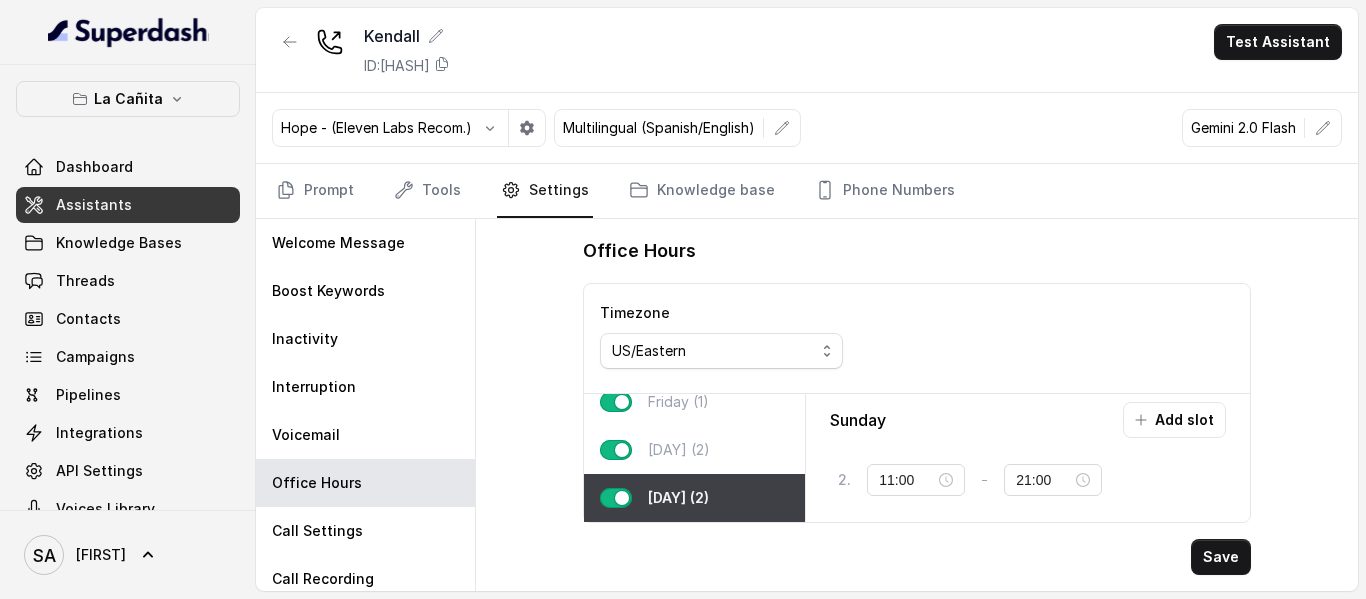 click on "Office Hours Timezone US/Eastern [DAY] (1) [DAY] (1) [DAY] (1) [DAY] (1) [DAY] (1) [DAY] (2) [DAY]  Add slot 1 . [TIME] - [TIME]  tag 2 . [TIME] - [TIME]  tag Save" at bounding box center [917, 405] 